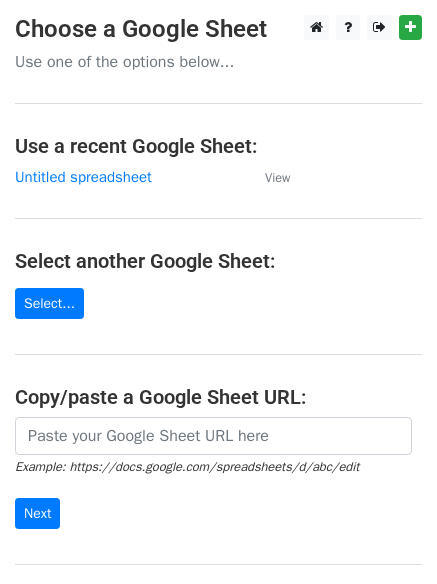 scroll, scrollTop: 0, scrollLeft: 0, axis: both 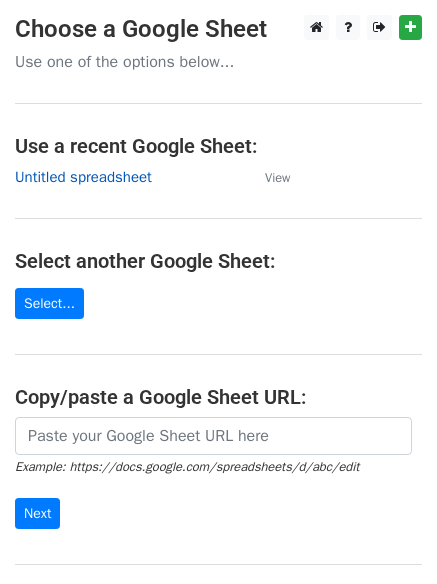 click on "Untitled spreadsheet" at bounding box center [83, 177] 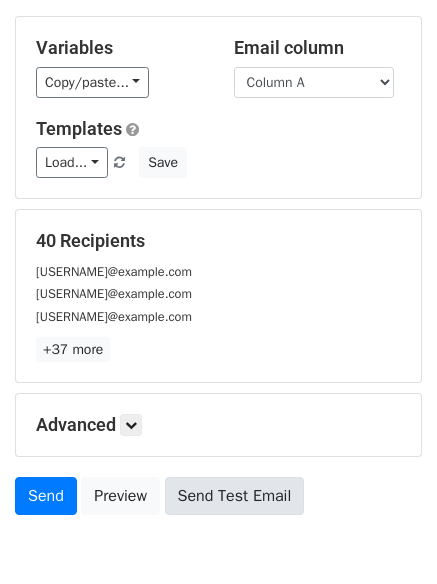 scroll, scrollTop: 193, scrollLeft: 0, axis: vertical 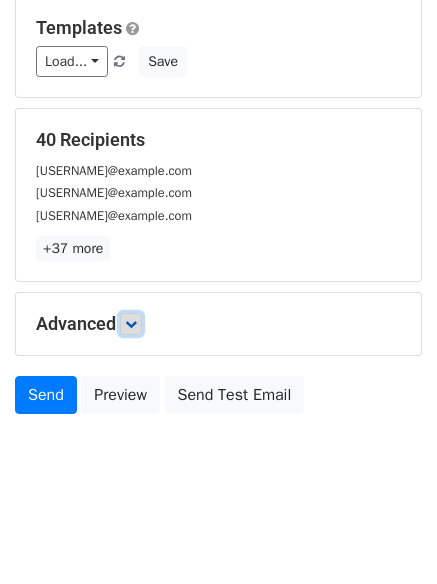 click at bounding box center [131, 324] 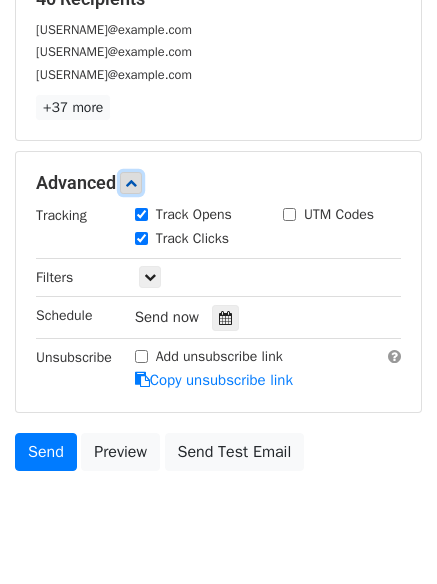 scroll, scrollTop: 348, scrollLeft: 0, axis: vertical 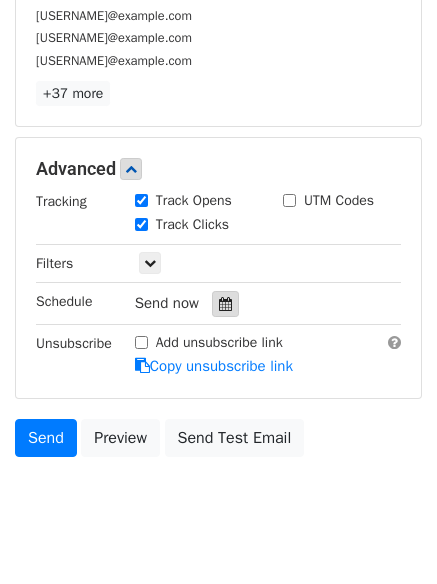 click at bounding box center [225, 304] 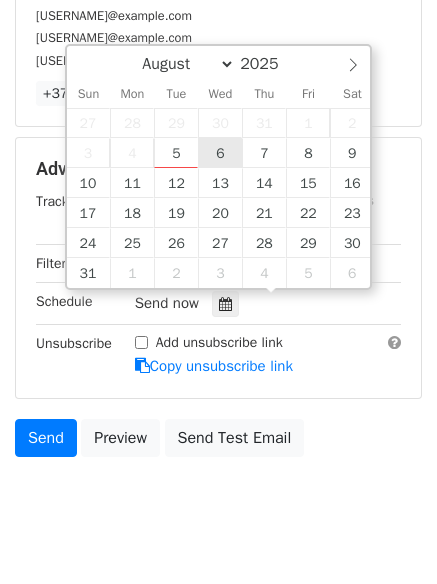 type on "2025-08-06 12:00" 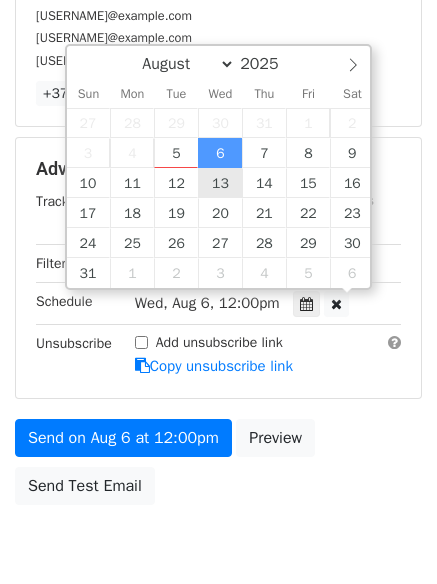 scroll, scrollTop: 1, scrollLeft: 0, axis: vertical 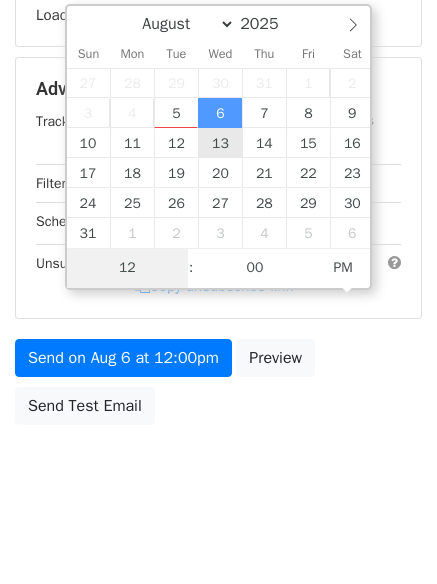 type on "1" 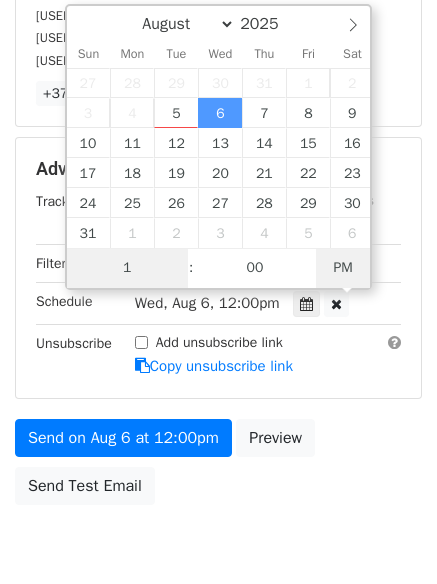 type on "2025-08-06 01:00" 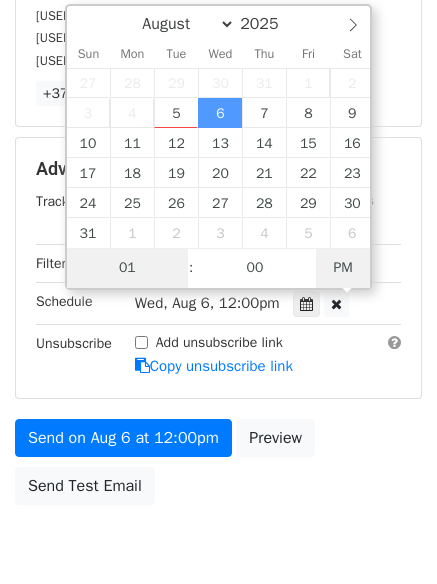click on "PM" at bounding box center (343, 268) 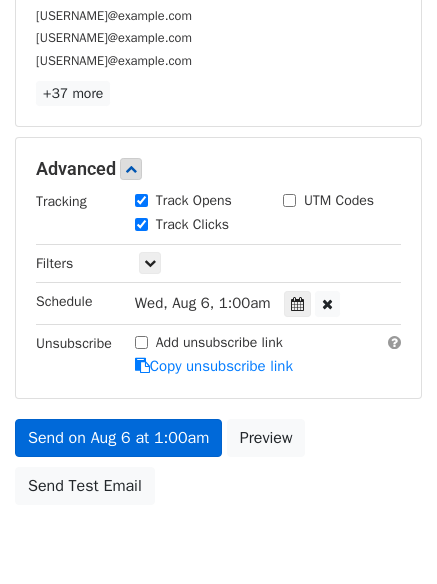 click on "Copy unsubscribe link" at bounding box center [214, 366] 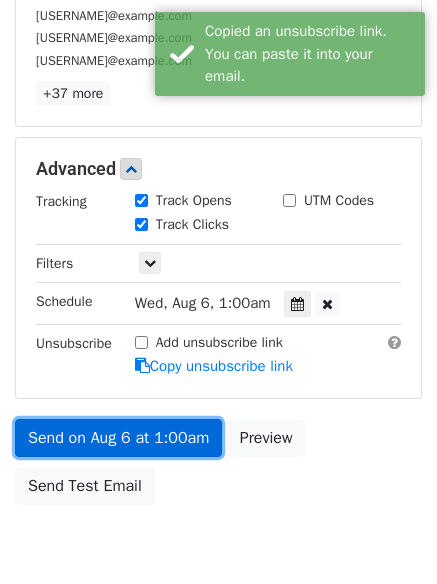 click on "Send on Aug 6 at 1:00am" at bounding box center (118, 438) 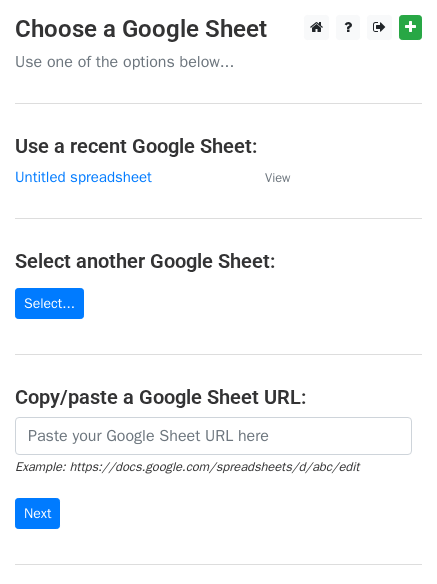scroll, scrollTop: 0, scrollLeft: 0, axis: both 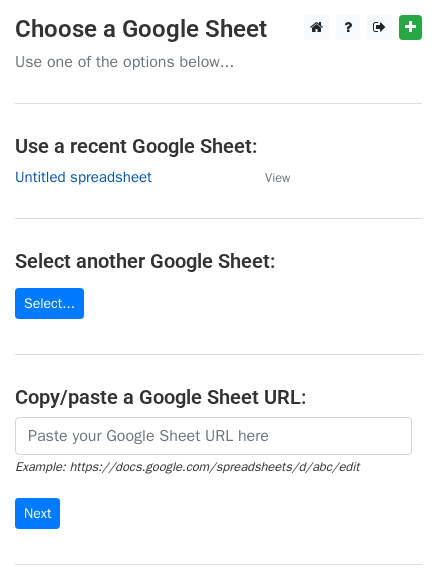 click on "Untitled spreadsheet" at bounding box center (83, 177) 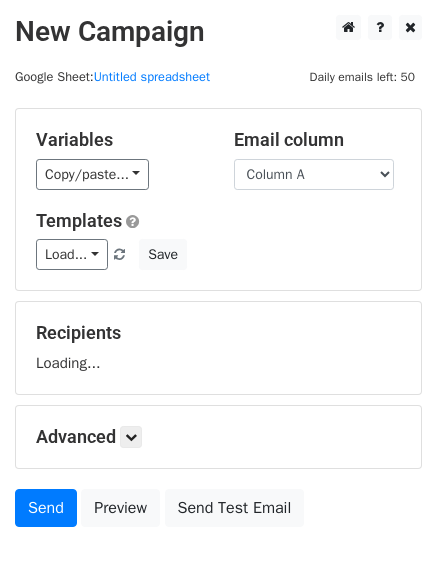 scroll, scrollTop: 0, scrollLeft: 0, axis: both 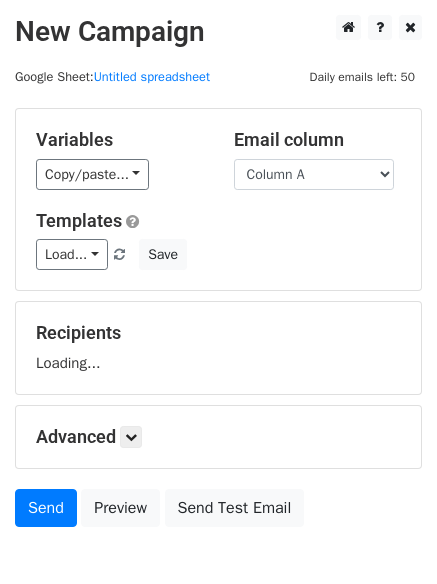 click on "Email column
Column A
Column B
Column C
Column D
Column E
Column F
Column G
Column H" at bounding box center [318, 159] 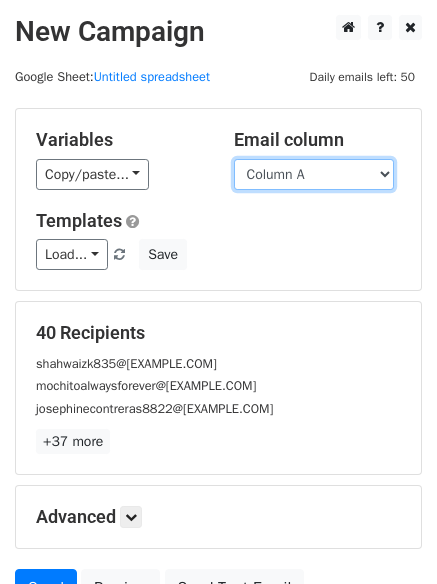 click on "Column A
Column B
Column C
Column D
Column E
Column F
Column G
Column H" at bounding box center (314, 174) 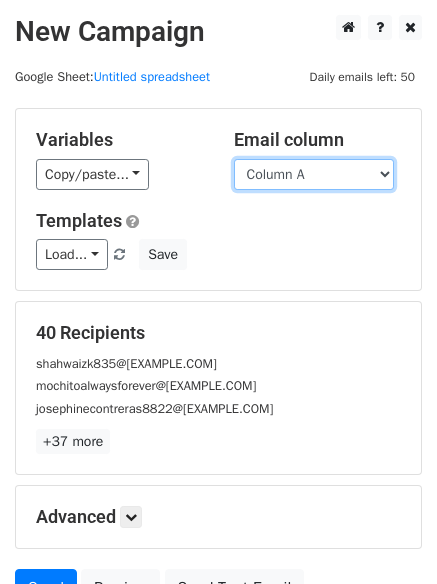 select on "Column B" 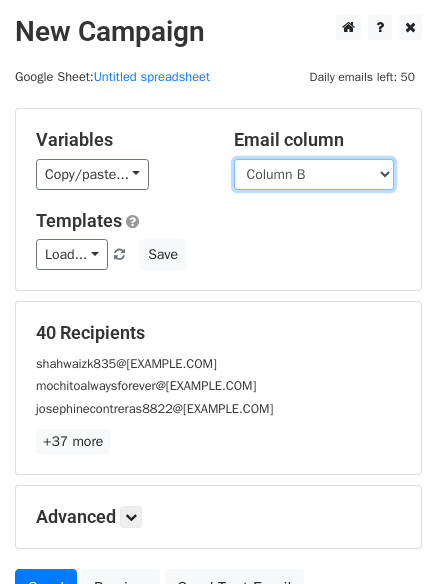 click on "Column A
Column B
Column C
Column D
Column E
Column F
Column G
Column H" at bounding box center (314, 174) 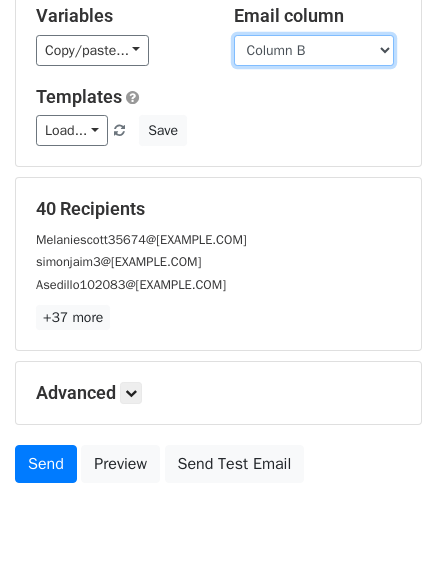 scroll, scrollTop: 193, scrollLeft: 0, axis: vertical 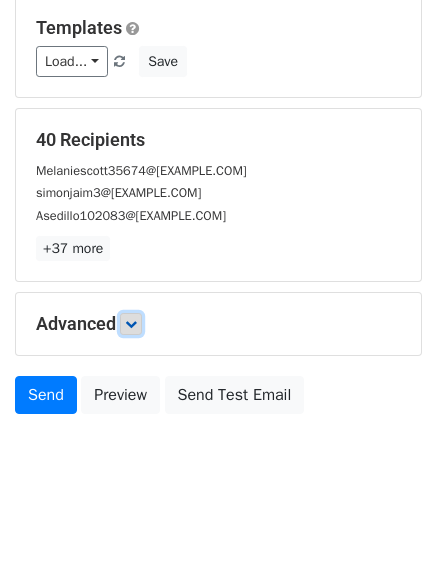 click at bounding box center (131, 324) 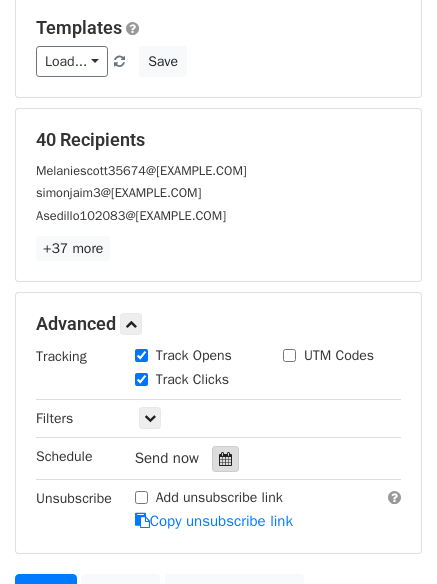 click at bounding box center (225, 459) 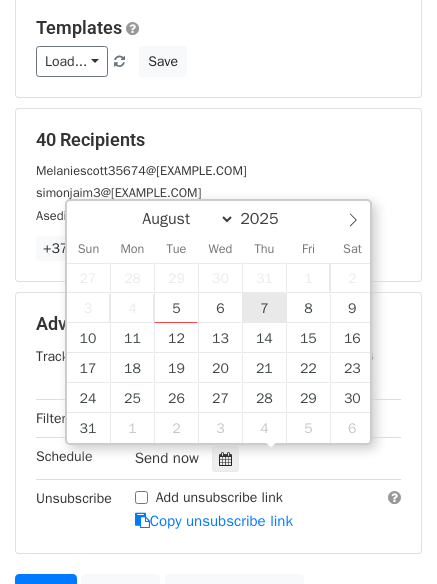 type on "2025-08-07 12:00" 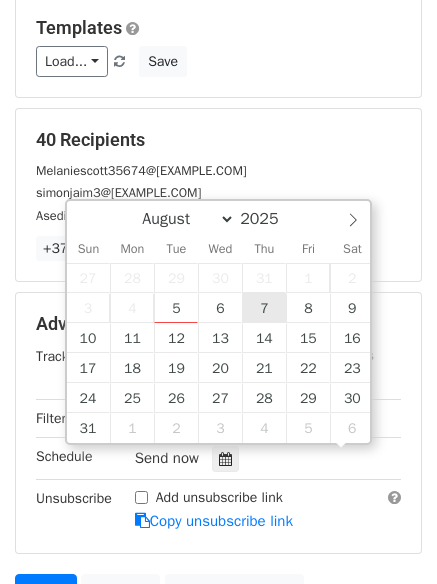 scroll, scrollTop: 1, scrollLeft: 0, axis: vertical 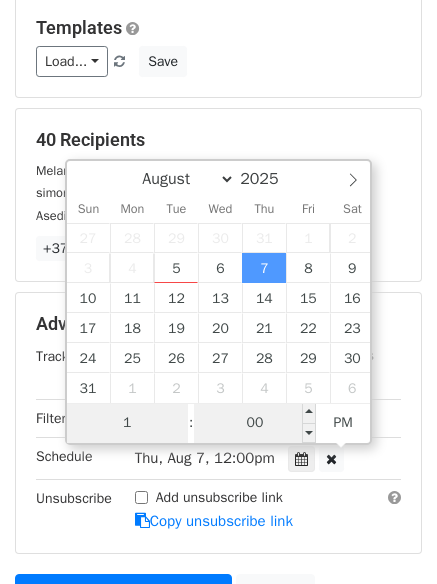 type on "1" 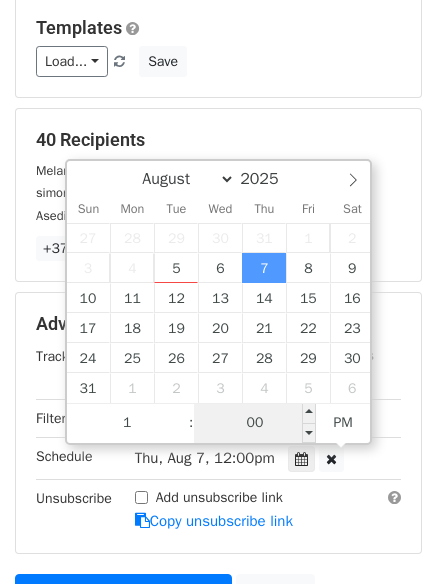 type on "2025-08-07 13:00" 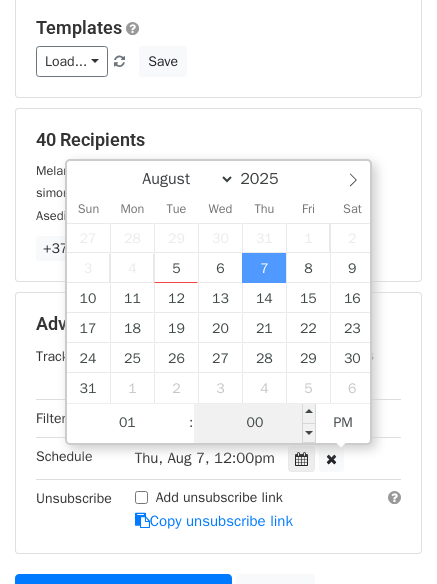 click on "00" at bounding box center [255, 423] 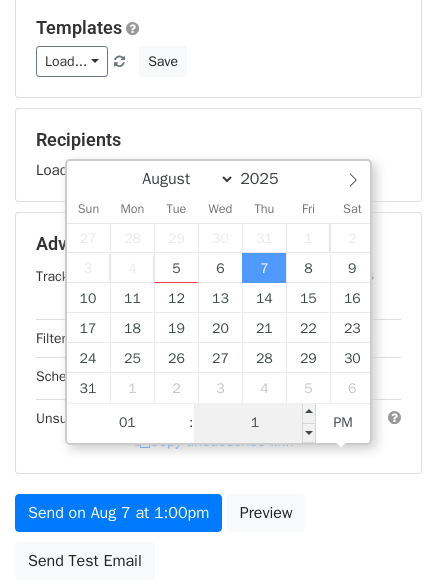 type on "11" 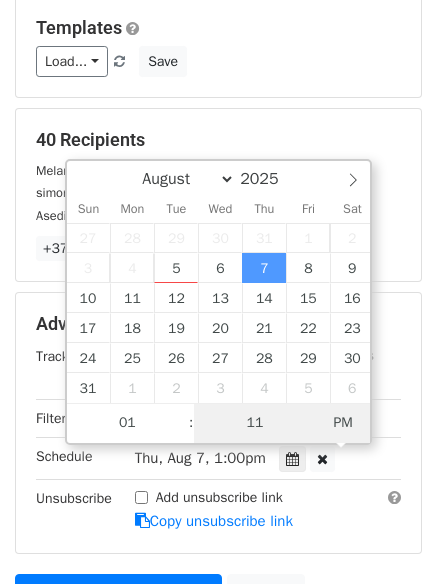 type on "2025-08-07 01:11" 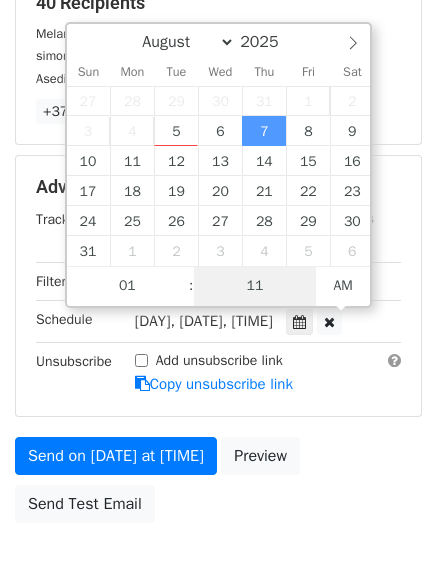 scroll, scrollTop: 437, scrollLeft: 0, axis: vertical 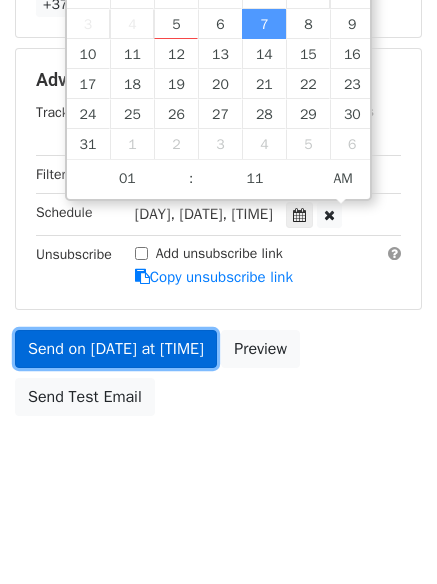 click on "Send on Aug 7 at 1:11am" at bounding box center [116, 349] 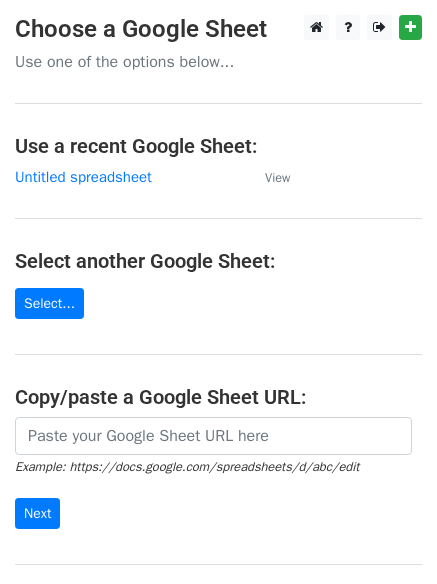 scroll, scrollTop: 0, scrollLeft: 0, axis: both 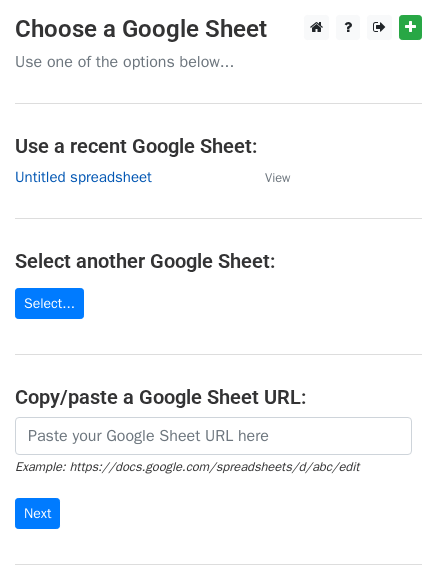 click on "Untitled spreadsheet" at bounding box center (83, 177) 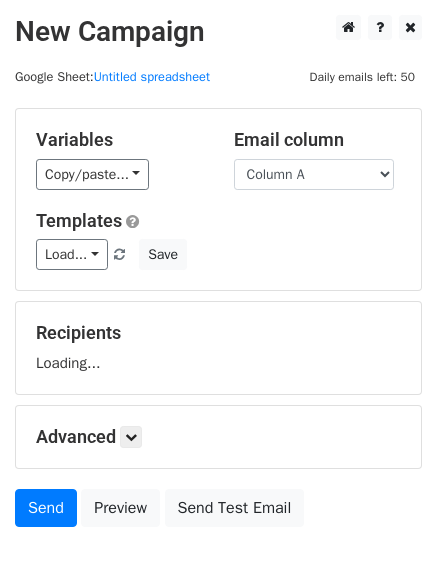 scroll, scrollTop: 0, scrollLeft: 0, axis: both 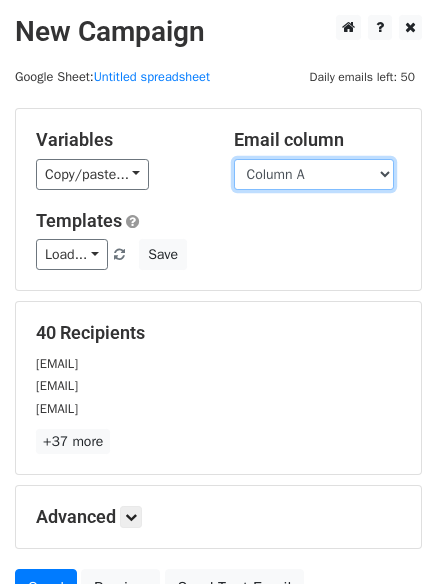 click on "Column A
Column B
Column C
Column D
Column E
Column F
Column G
Column H" at bounding box center [314, 174] 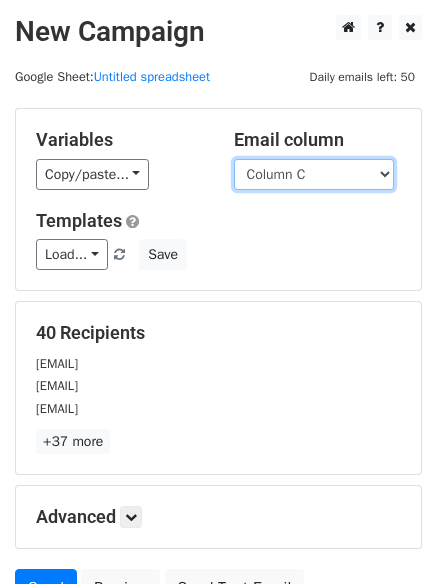 click on "Column A
Column B
Column C
Column D
Column E
Column F
Column G
Column H" at bounding box center [314, 174] 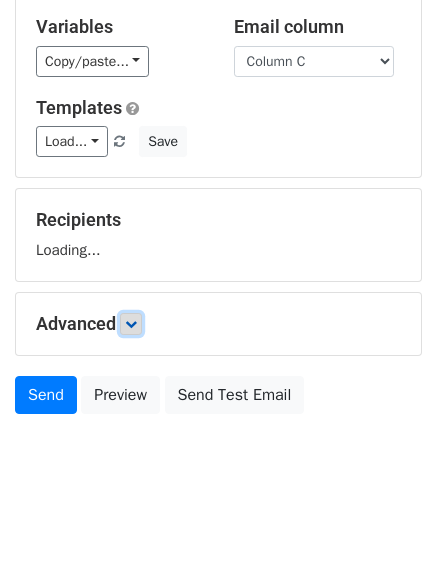 click at bounding box center [131, 324] 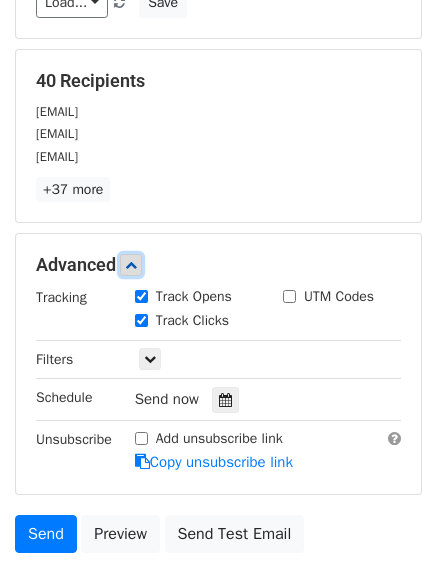 scroll, scrollTop: 256, scrollLeft: 0, axis: vertical 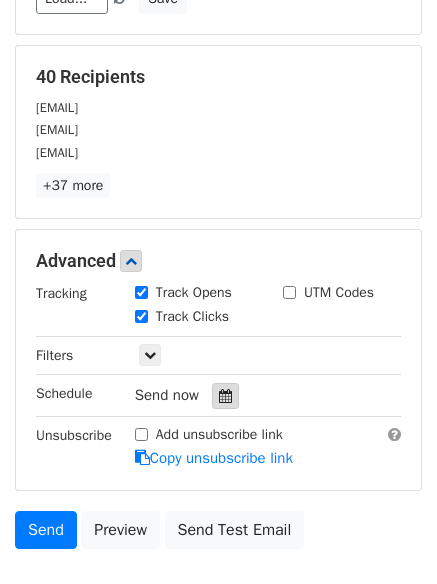 click at bounding box center (225, 396) 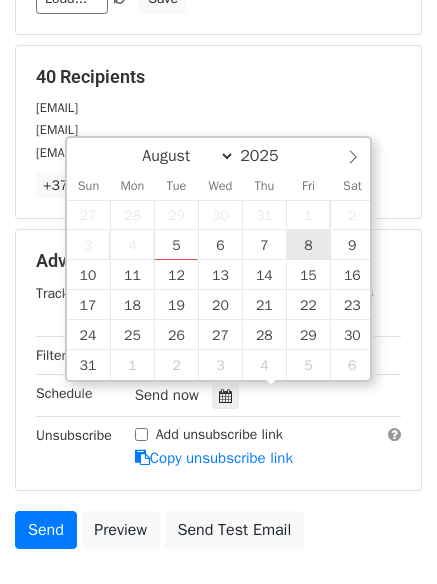 type on "2025-08-08 12:00" 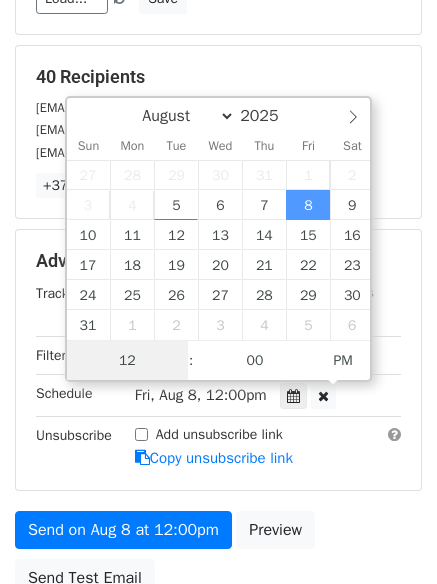 scroll, scrollTop: 1, scrollLeft: 0, axis: vertical 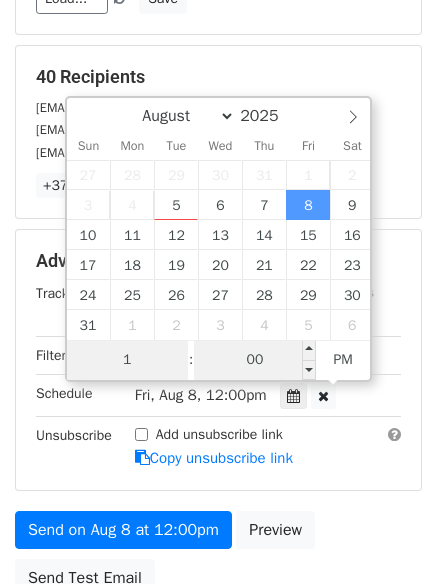 type on "1" 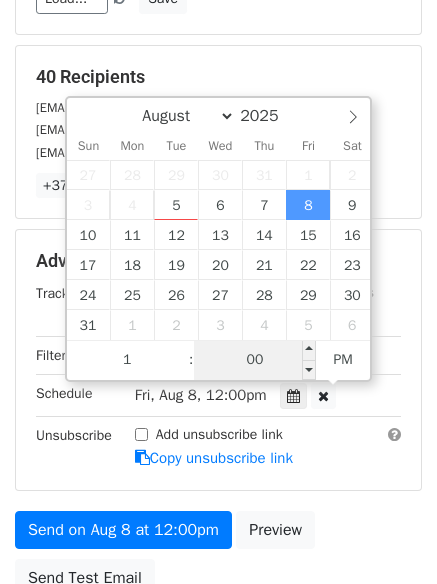type on "[DATE] [TIME]" 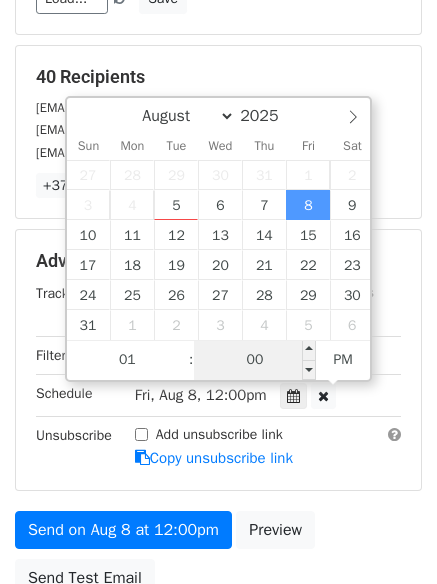 click on "00" at bounding box center (255, 360) 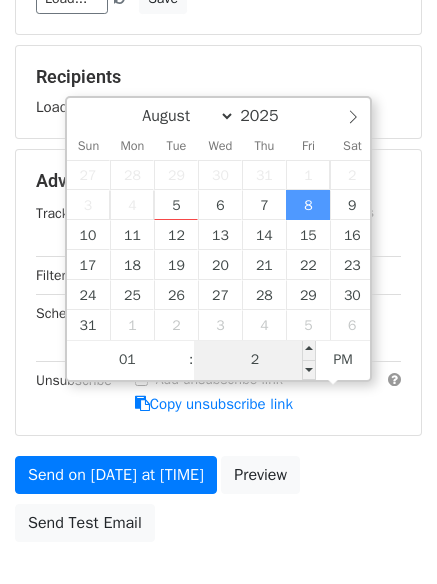 type on "22" 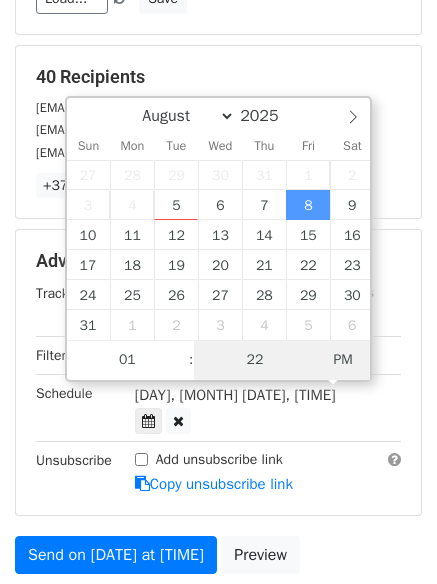 type on "2025-08-08 01:22" 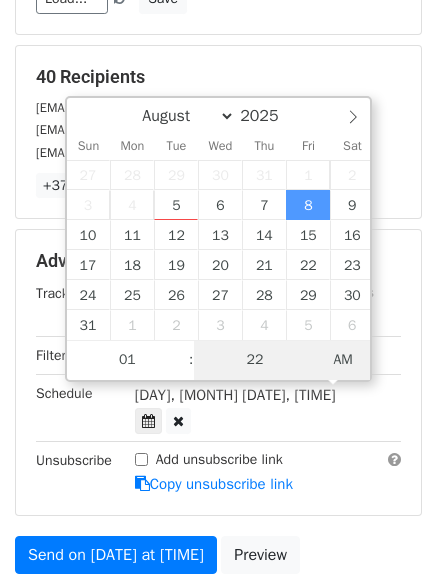click on "AM" at bounding box center (343, 360) 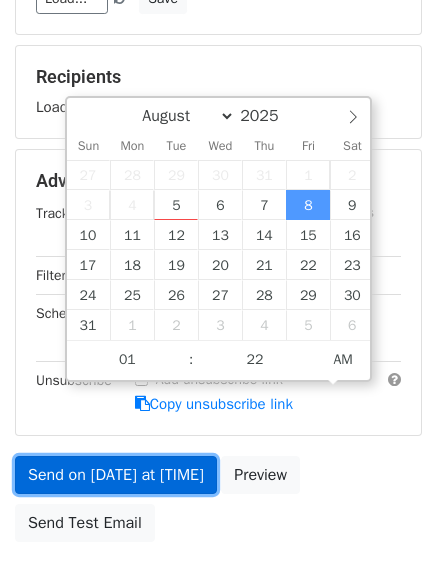 click on "Send on Aug 8 at 1:22am" at bounding box center [116, 475] 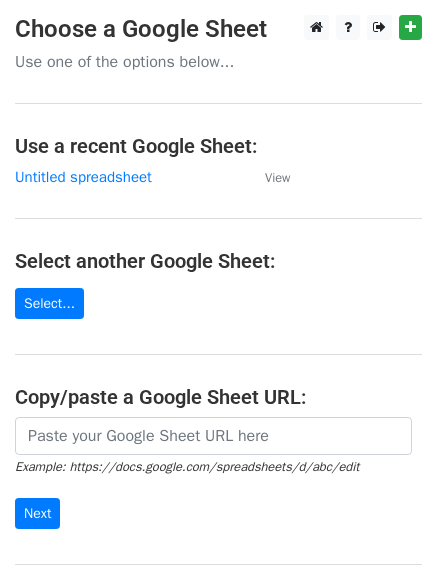 scroll, scrollTop: 0, scrollLeft: 0, axis: both 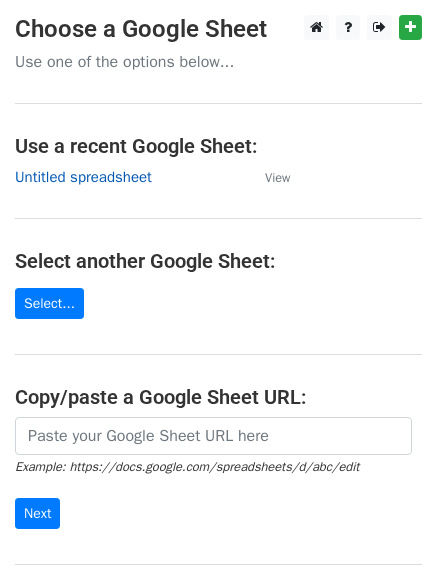 click on "Untitled spreadsheet" at bounding box center (83, 177) 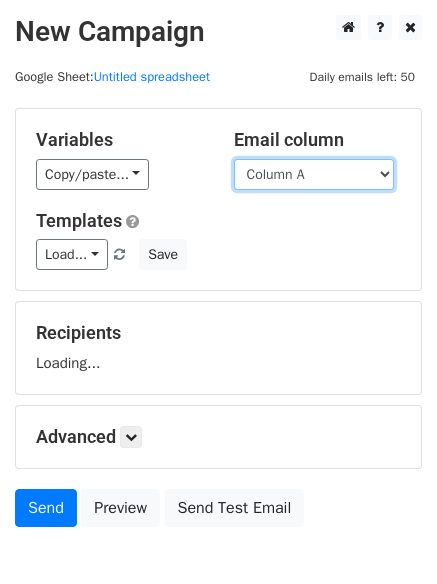 scroll, scrollTop: 0, scrollLeft: 0, axis: both 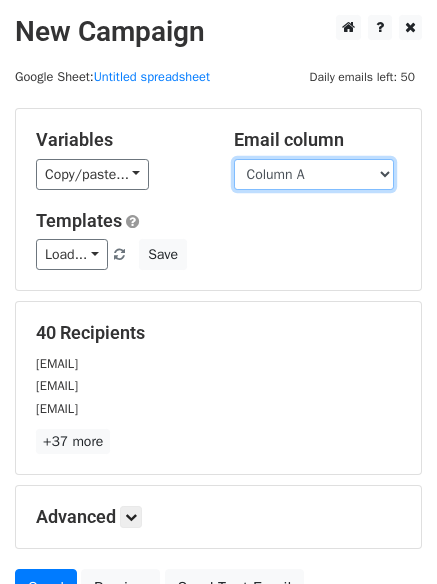 click on "Column A
Column B
Column C
Column D
Column E
Column F
Column G
Column H" at bounding box center [314, 174] 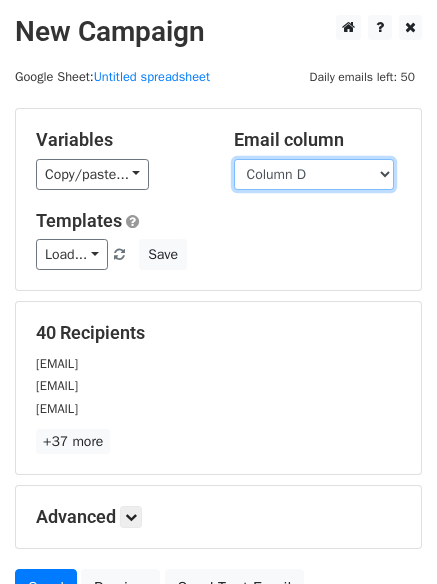 click on "Column A
Column B
Column C
Column D
Column E
Column F
Column G
Column H" at bounding box center [314, 174] 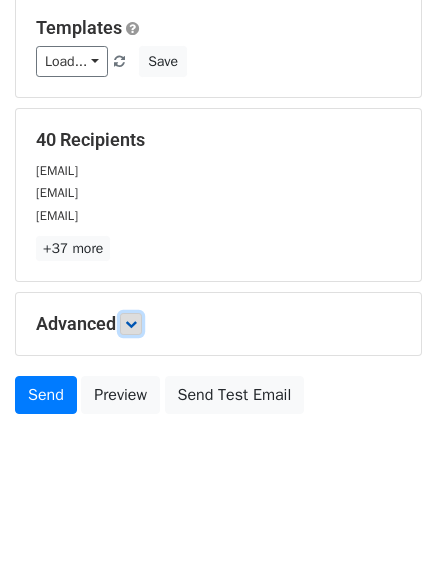 click at bounding box center (131, 324) 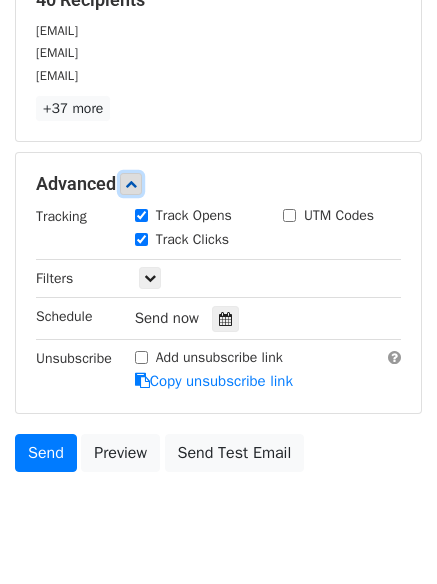 scroll, scrollTop: 335, scrollLeft: 0, axis: vertical 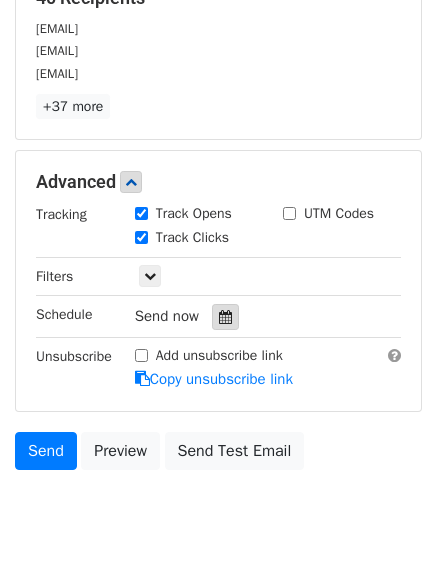 click at bounding box center (225, 317) 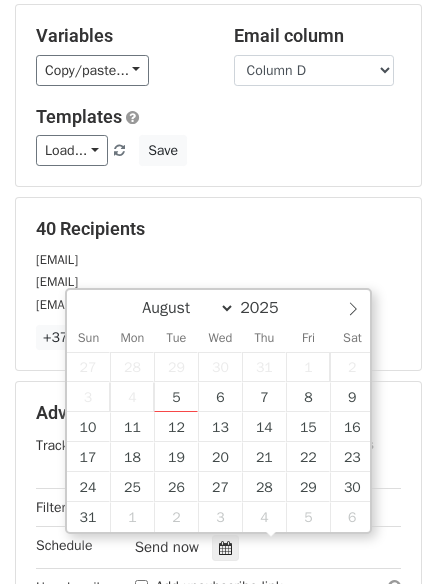 scroll, scrollTop: 235, scrollLeft: 0, axis: vertical 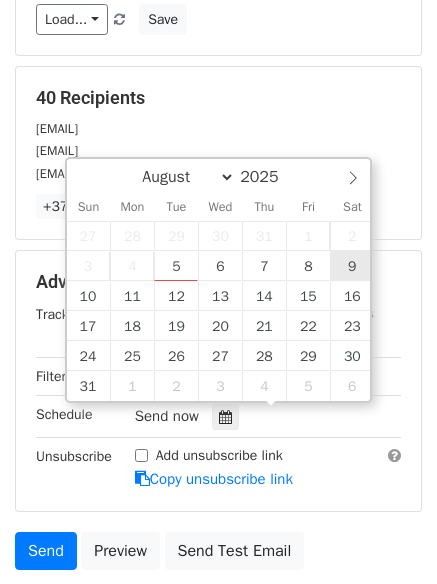 type on "2025-08-09 12:00" 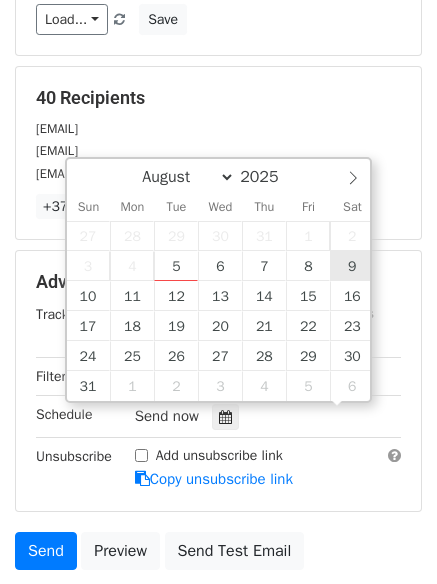 scroll, scrollTop: 1, scrollLeft: 0, axis: vertical 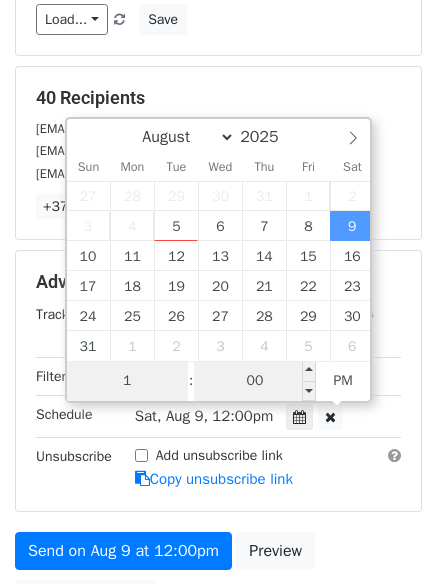 type on "1" 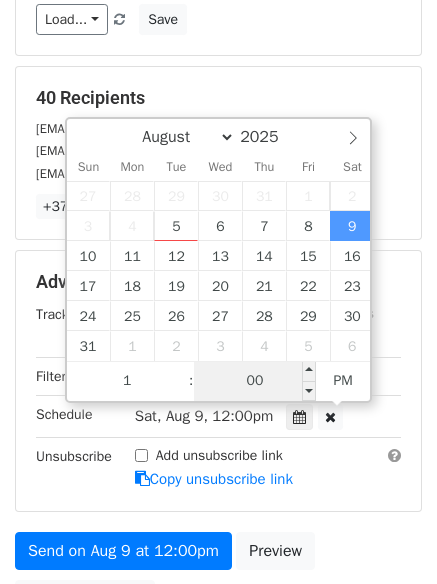 type on "2025-08-09 13:00" 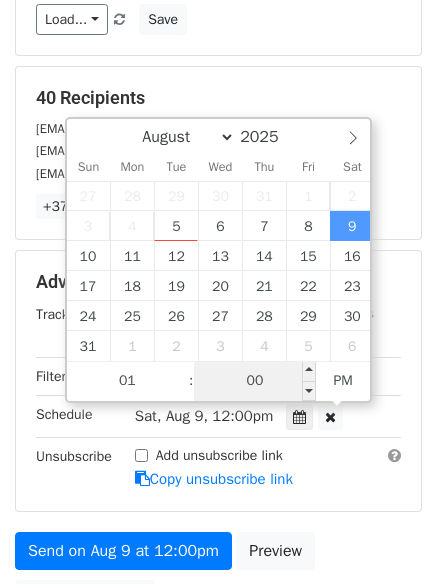 click on "00" at bounding box center (255, 381) 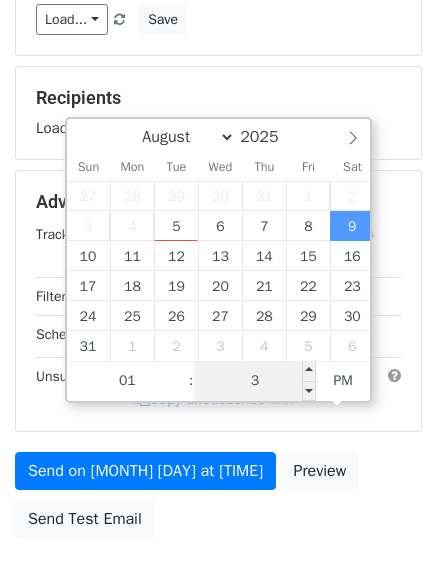 type on "33" 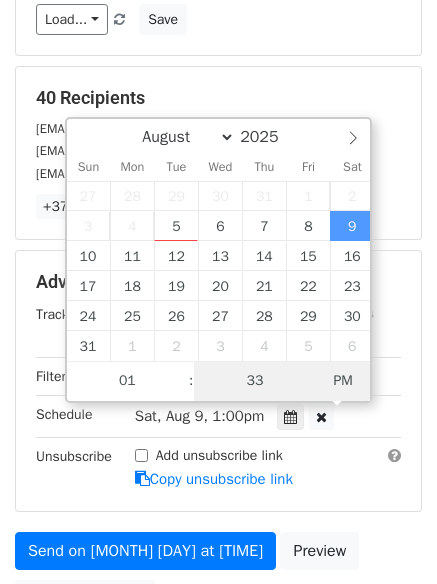 type on "2025-08-09 01:33" 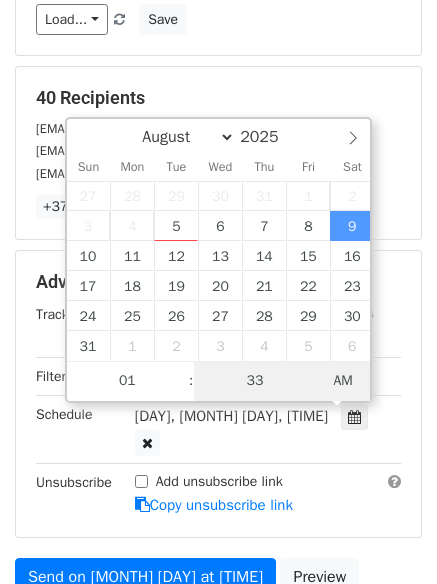 click on "AM" at bounding box center (343, 381) 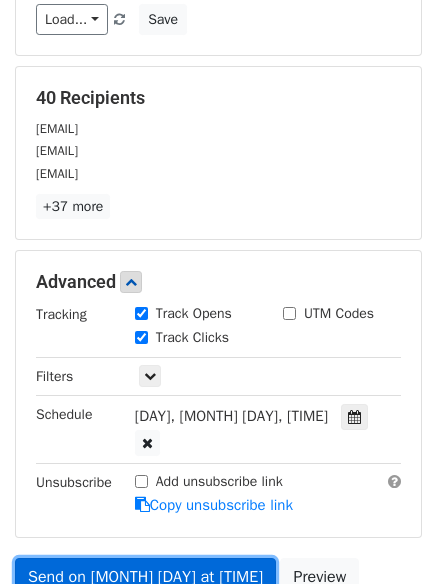 click on "Send on Aug 9 at 1:33am" at bounding box center [145, 577] 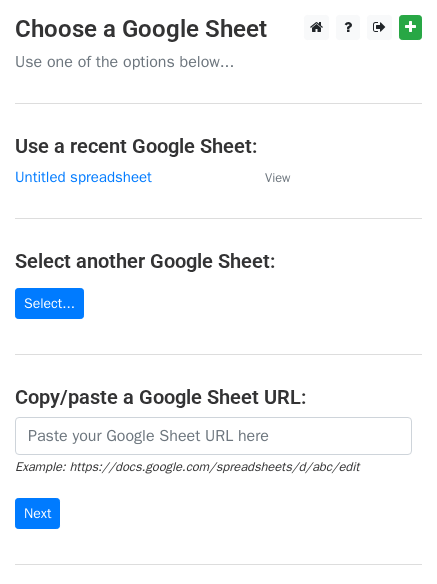 scroll, scrollTop: 0, scrollLeft: 0, axis: both 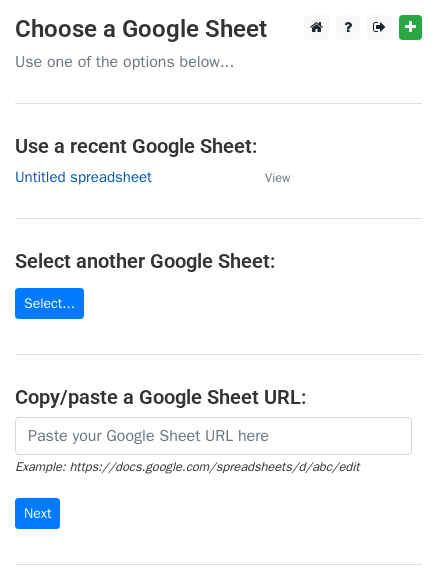 click on "Untitled spreadsheet" at bounding box center (83, 177) 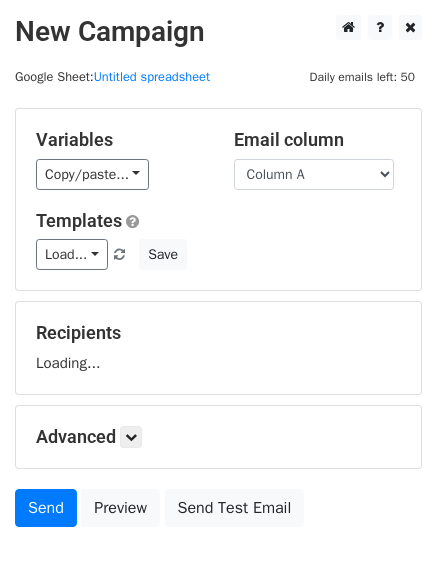 scroll, scrollTop: 0, scrollLeft: 0, axis: both 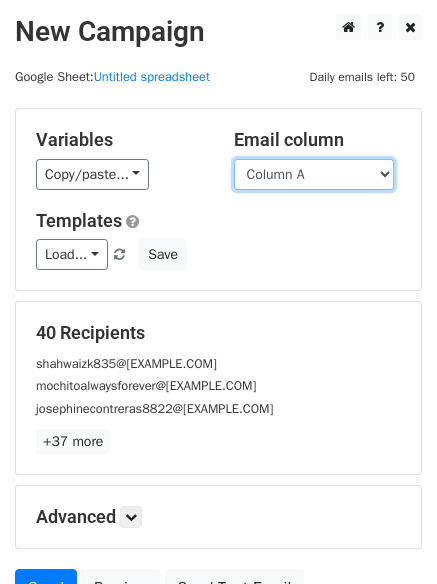 click on "Column A
Column B
Column C
Column D
Column E
Column F
Column G
Column H" at bounding box center (314, 174) 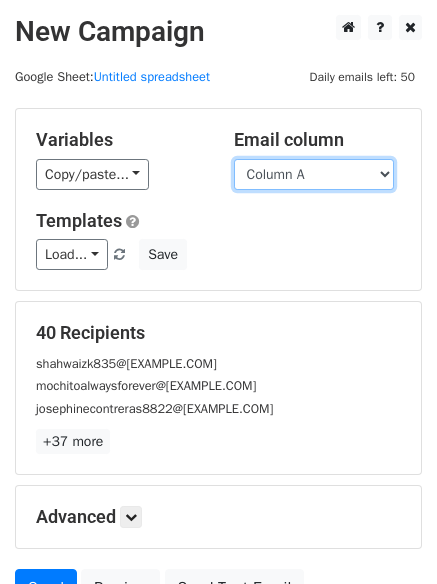 select on "Column E" 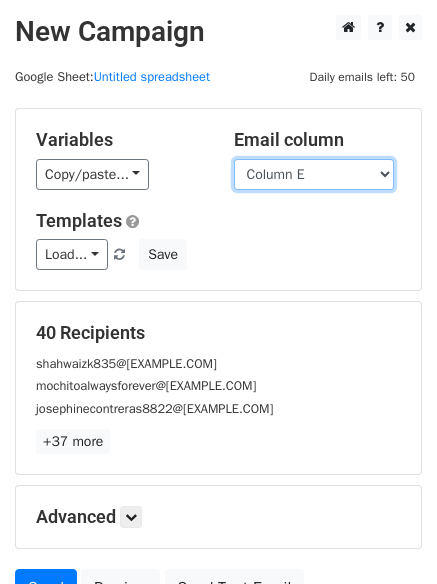 click on "Column A
Column B
Column C
Column D
Column E
Column F
Column G
Column H" at bounding box center (314, 174) 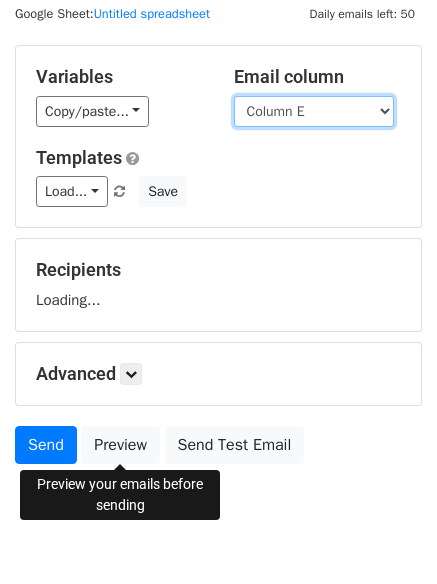 scroll, scrollTop: 113, scrollLeft: 0, axis: vertical 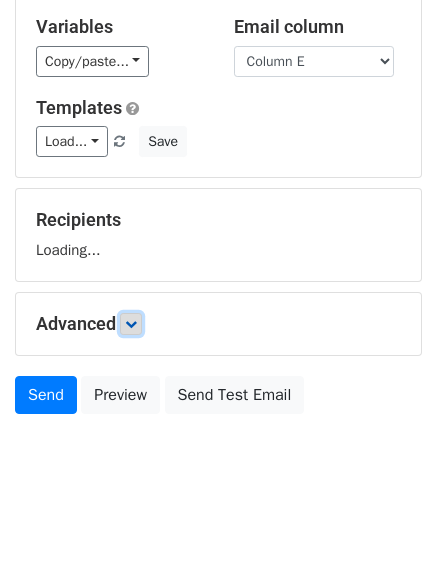 click at bounding box center [131, 324] 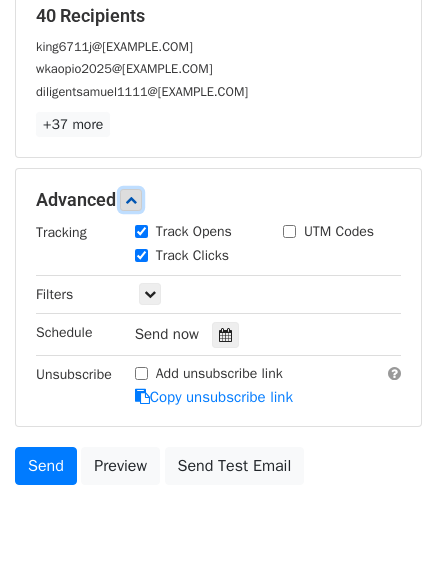 scroll, scrollTop: 355, scrollLeft: 0, axis: vertical 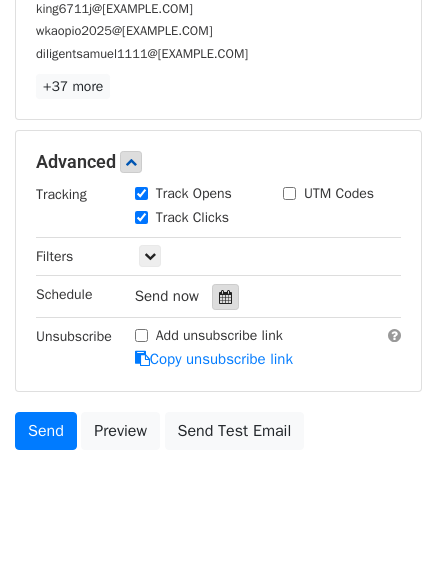 click at bounding box center [225, 297] 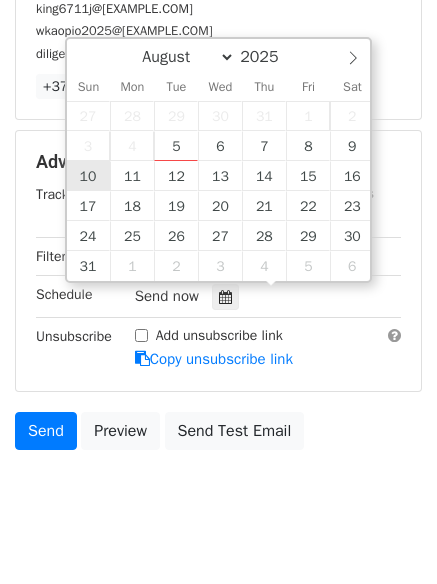 type on "[DATE] [TIME]" 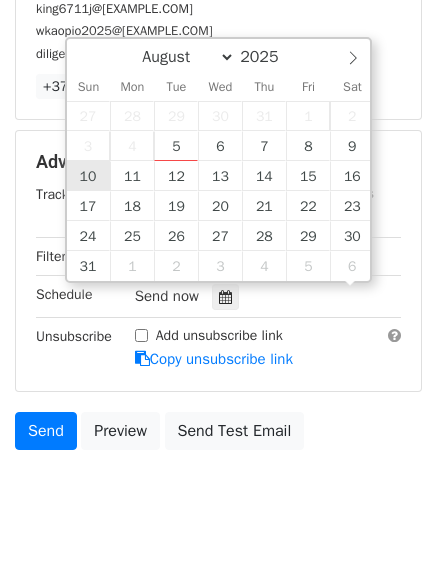 scroll, scrollTop: 1, scrollLeft: 0, axis: vertical 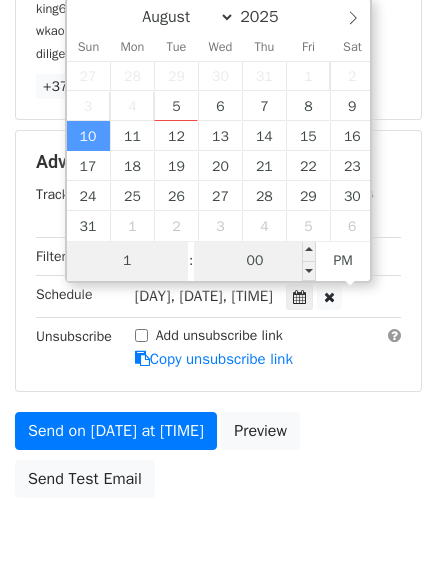 type on "1" 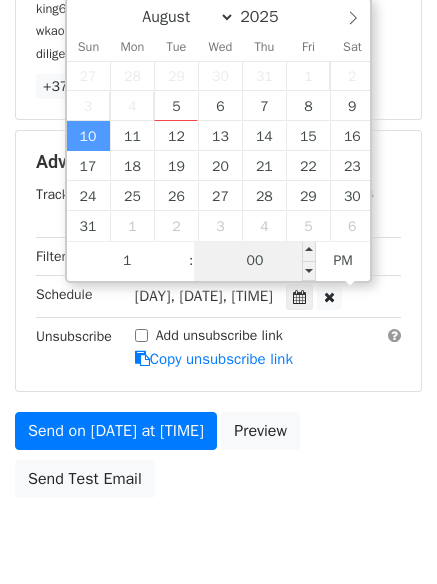 type on "[DATE] [TIME]" 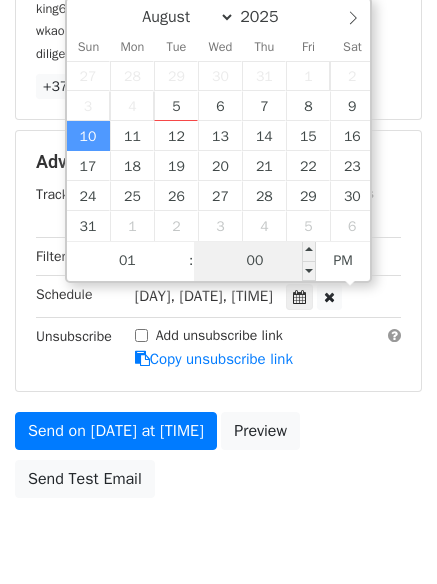 click on "00" at bounding box center [255, 261] 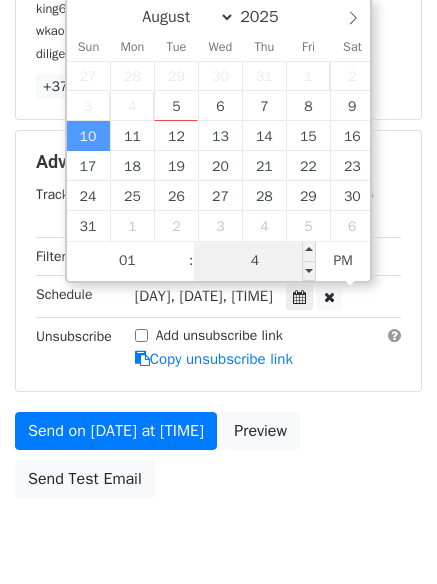 type on "44" 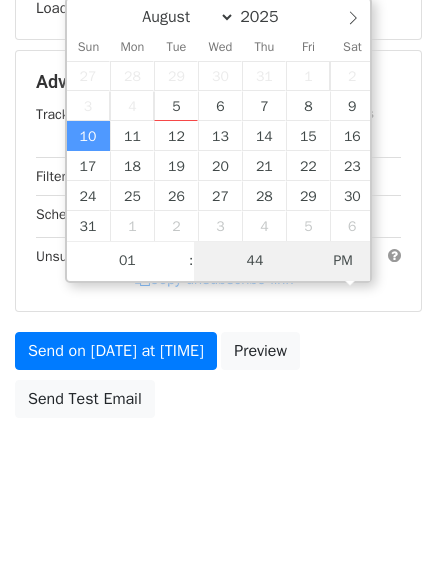 type on "2025-08-10 01:44" 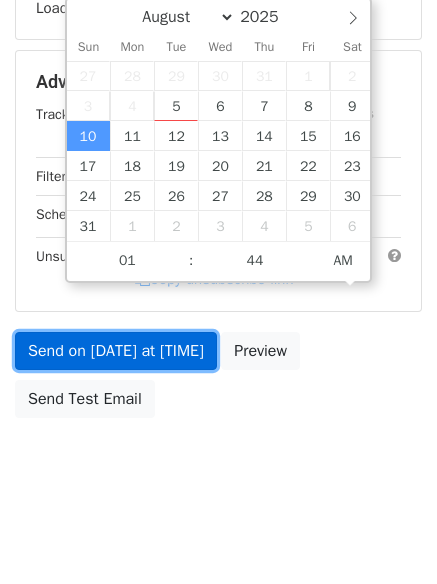 click on "Send on Aug 10 at 1:44am" at bounding box center (116, 351) 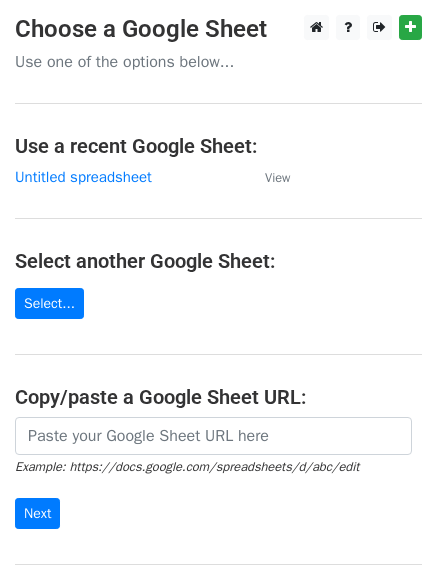 scroll, scrollTop: 0, scrollLeft: 0, axis: both 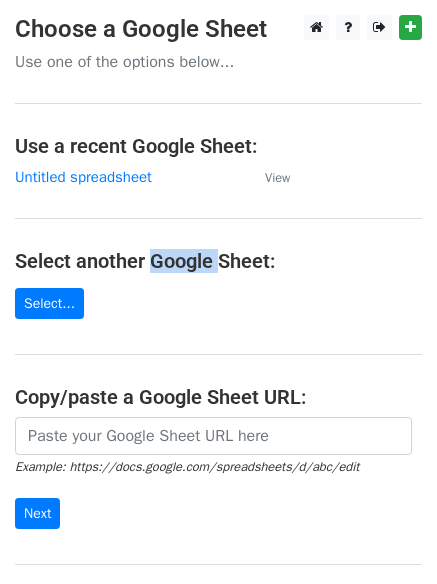 click on "Select another Google Sheet:" at bounding box center (218, 261) 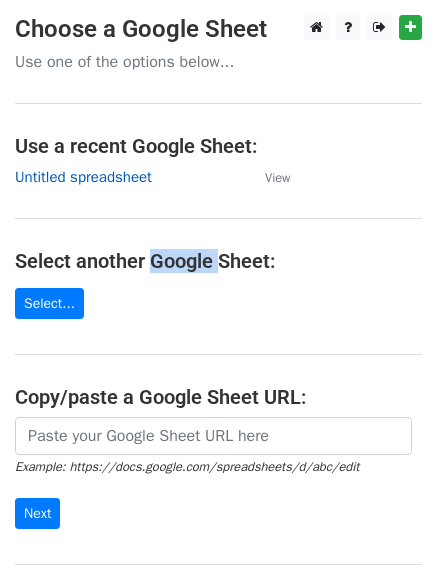 click on "Untitled spreadsheet" at bounding box center [83, 177] 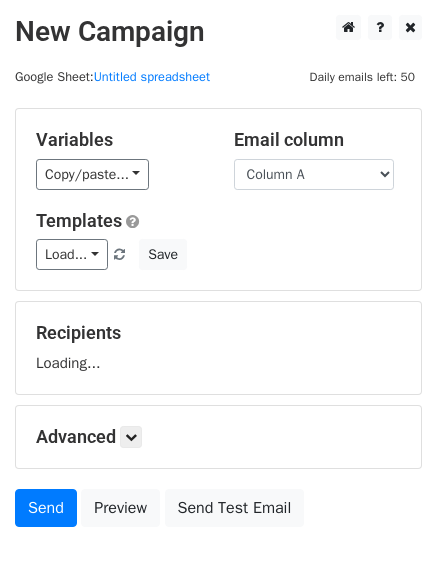 scroll, scrollTop: 0, scrollLeft: 0, axis: both 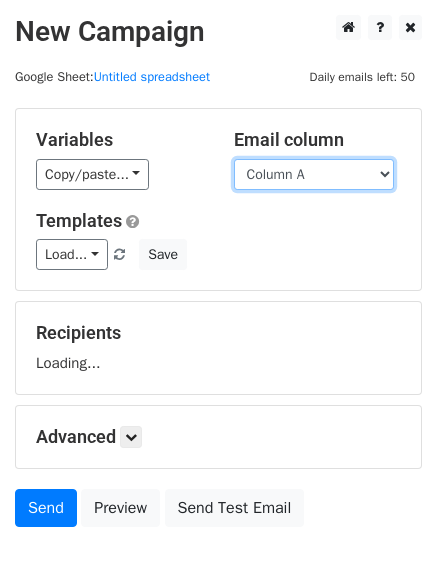 click on "Column A
Column B
Column C
Column D
Column E
Column F
Column G
Column H" at bounding box center (314, 174) 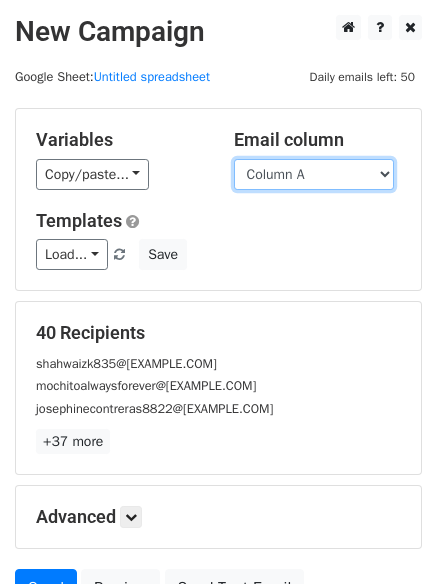 click on "Column A
Column B
Column C
Column D
Column E
Column F
Column G
Column H" at bounding box center (314, 174) 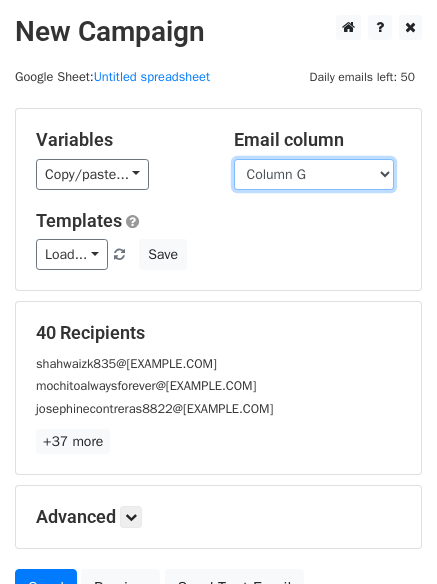 click on "Column A
Column B
Column C
Column D
Column E
Column F
Column G
Column H" at bounding box center [314, 174] 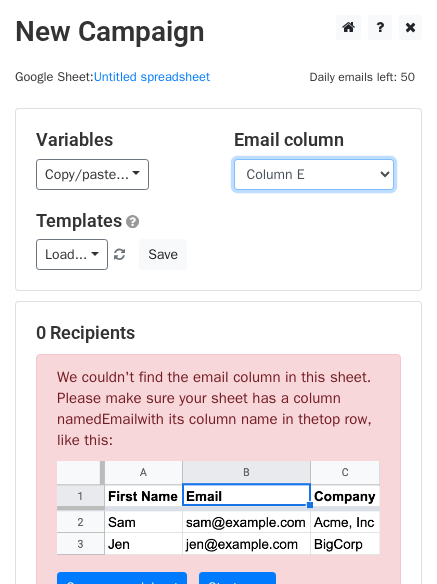 click on "Column A
Column B
Column C
Column D
Column E
Column F
Column G
Column H" at bounding box center (314, 174) 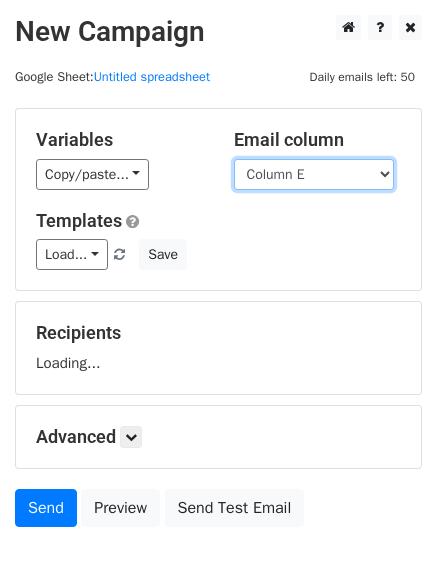 click on "Column A
Column B
Column C
Column D
Column E
Column F
Column G
Column H" at bounding box center (314, 174) 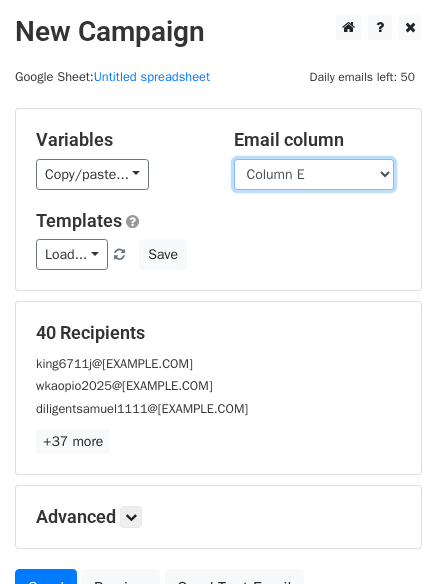 select on "Column F" 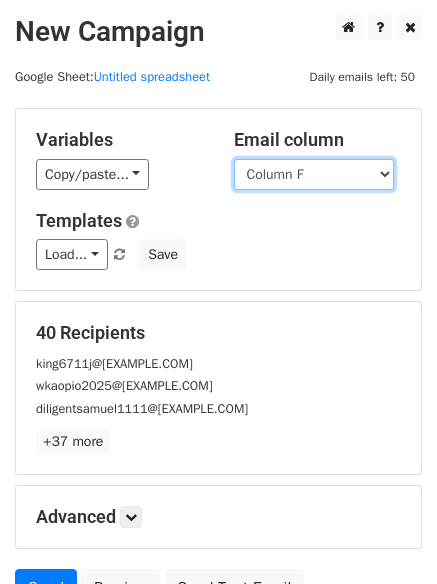 click on "Column A
Column B
Column C
Column D
Column E
Column F
Column G
Column H" at bounding box center [314, 174] 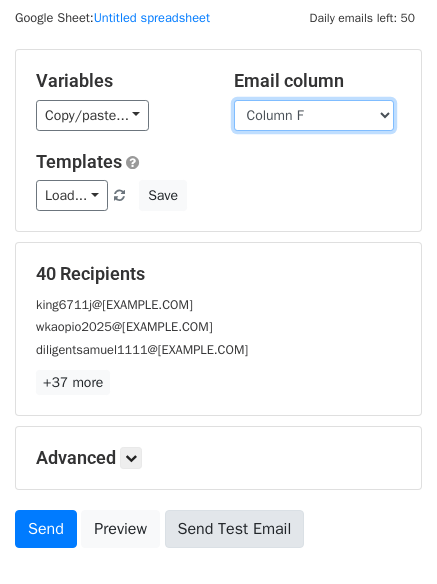 scroll, scrollTop: 113, scrollLeft: 0, axis: vertical 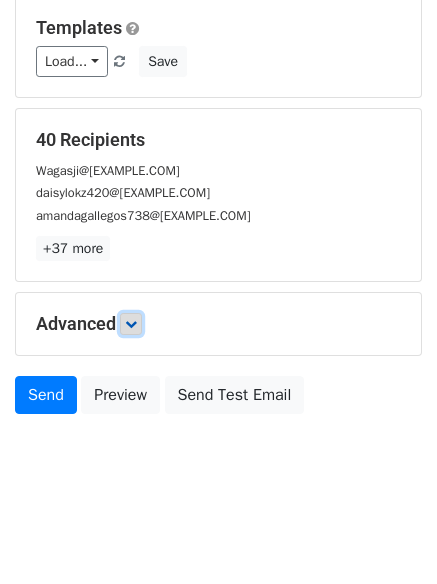 click at bounding box center [131, 324] 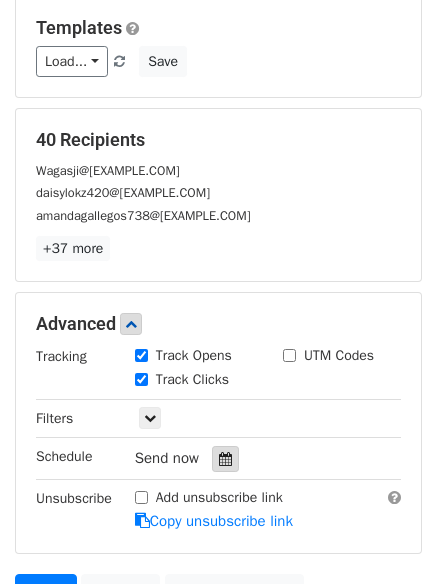 click at bounding box center [225, 459] 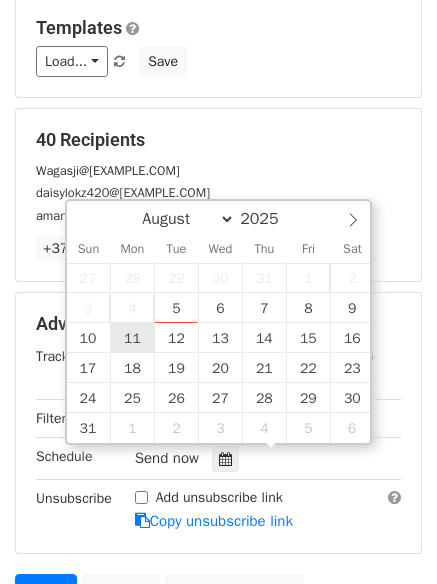 type on "2025-08-11 12:00" 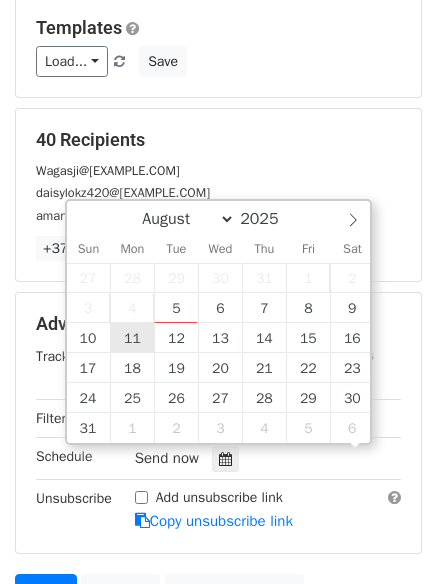 scroll, scrollTop: 1, scrollLeft: 0, axis: vertical 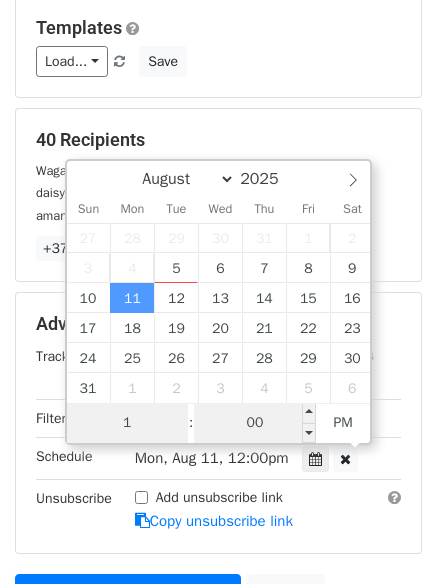 type on "1" 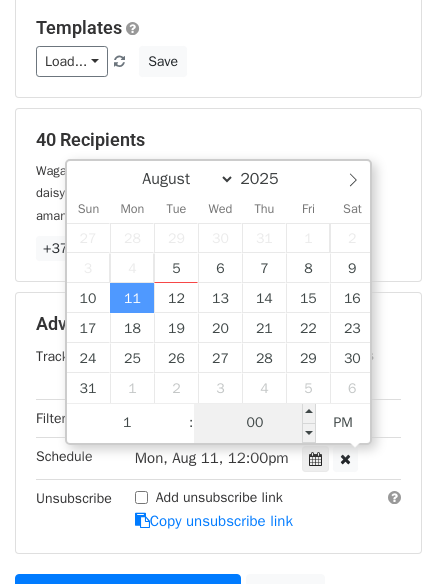 type on "2025-08-11 13:00" 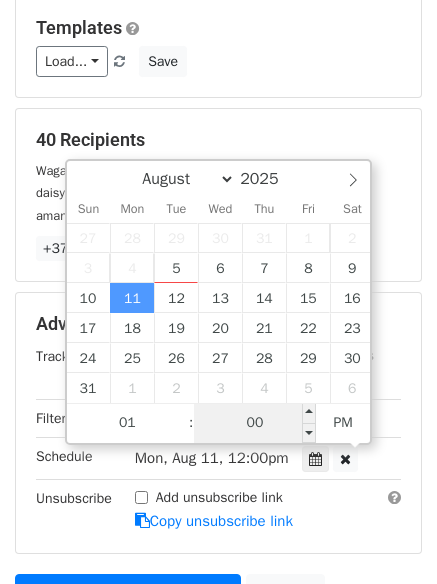 click on "00" at bounding box center [255, 423] 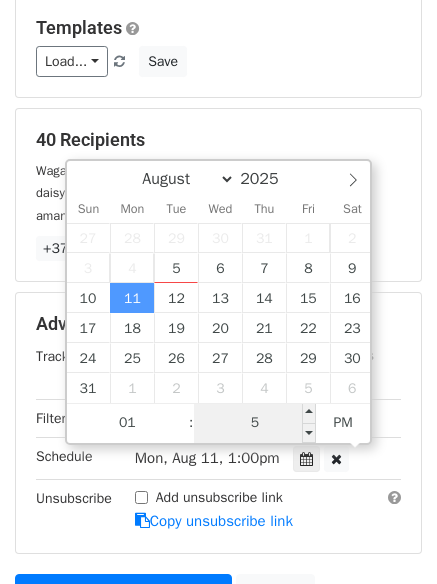 type on "55" 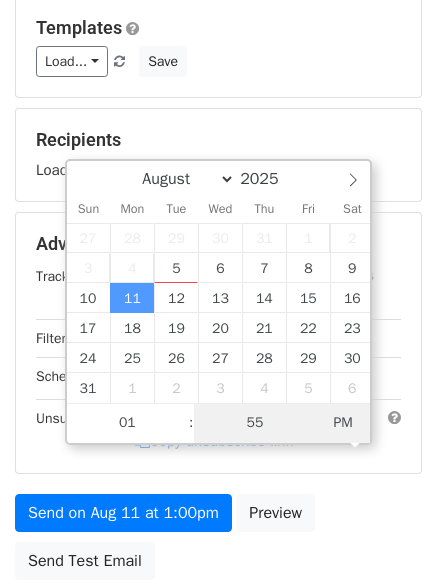 type on "2025-08-11 01:55" 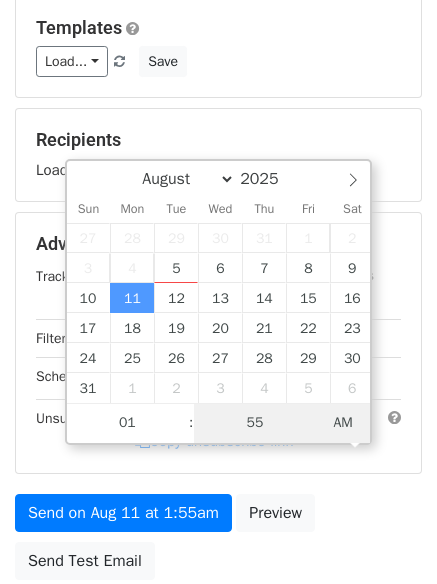 click on "AM" at bounding box center [343, 423] 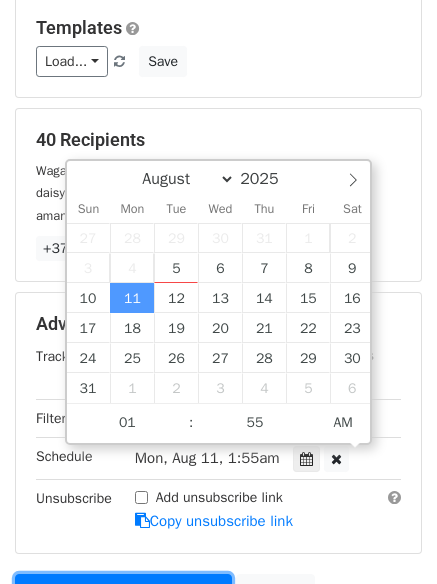 click on "Send on Aug 11 at 1:55am" at bounding box center [123, 593] 